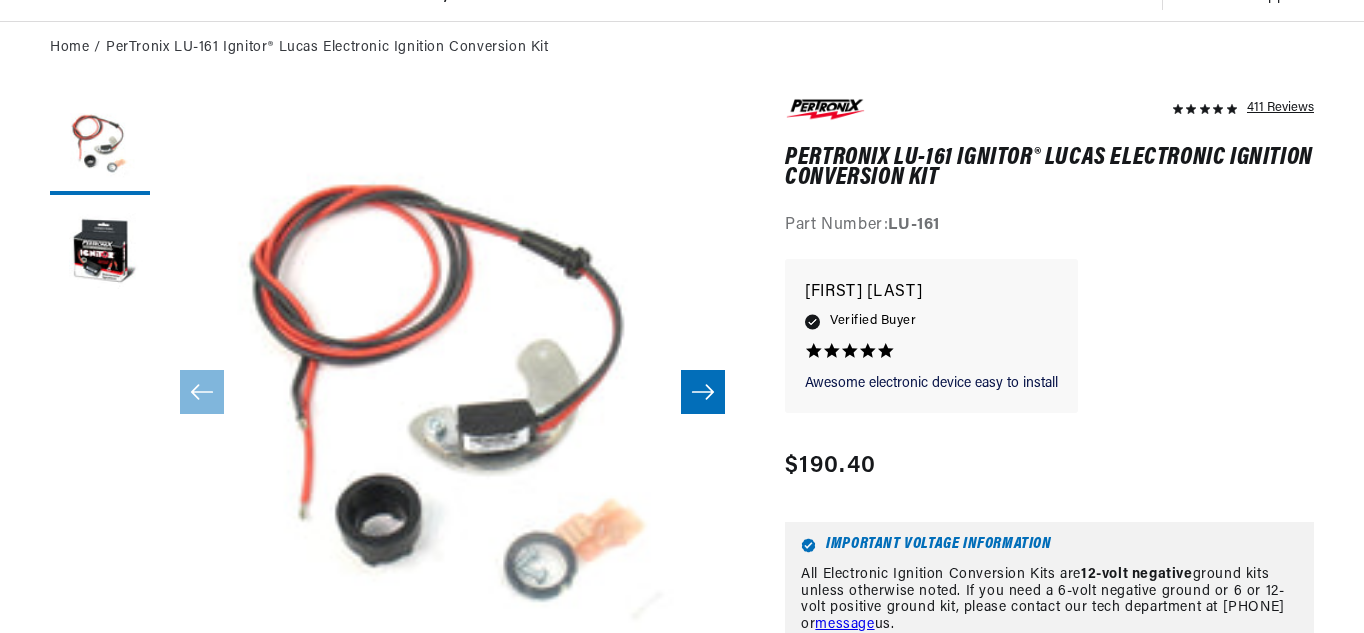 scroll, scrollTop: 226, scrollLeft: 0, axis: vertical 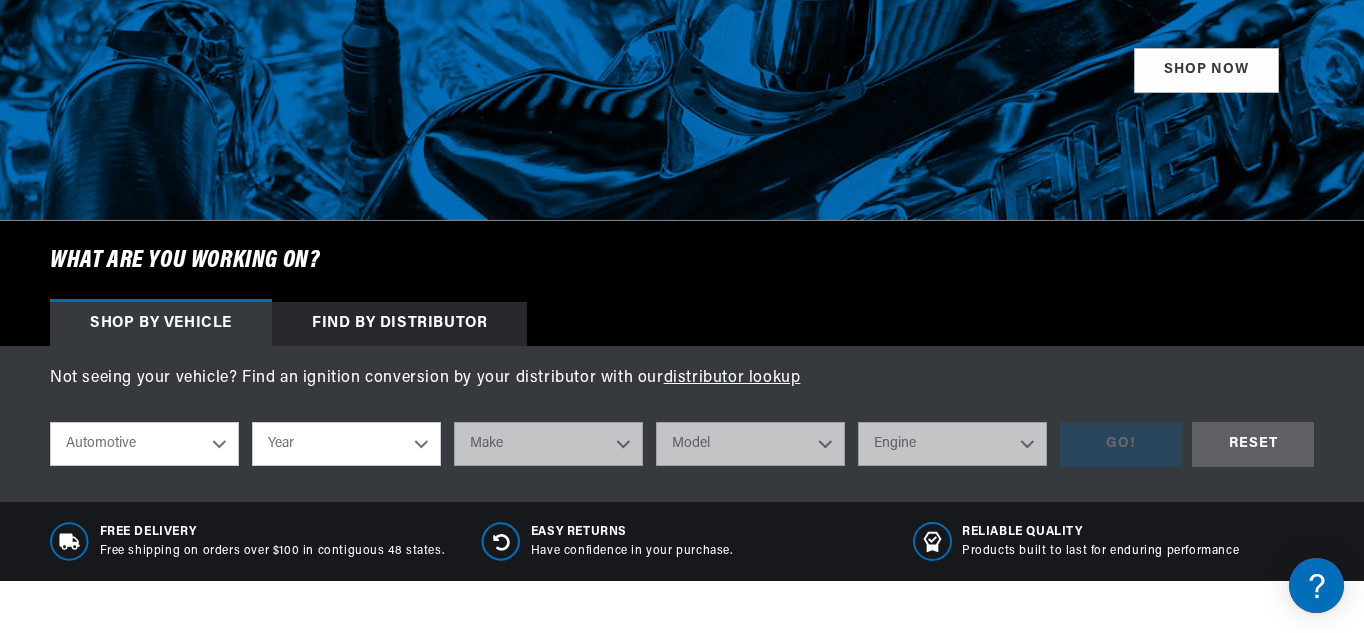 click on "Automotive
Agricultural
Industrial
Marine
Motorcycle" at bounding box center [144, 444] 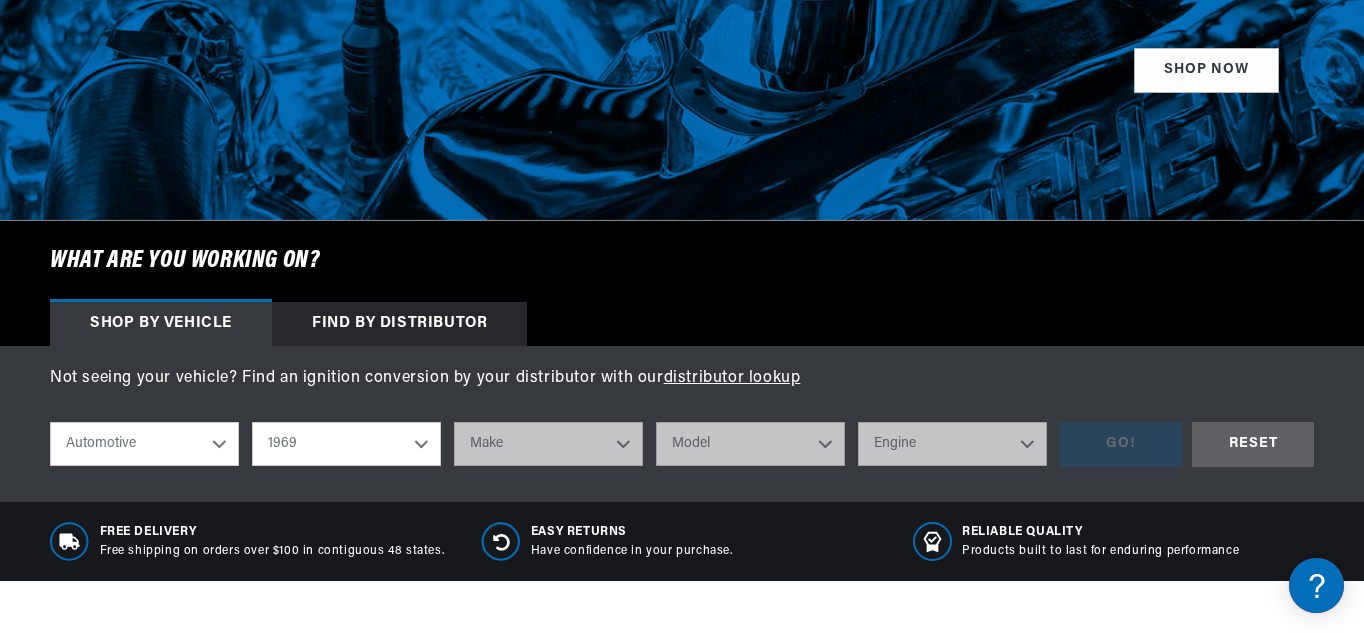 click on "Year
2022
2021
2020
2019
2018
2017
2016
2015
2014
2013
2012
2011
2010
2009
2008
2007
2006
2005
2004
2003
2002
2001
2000
1999
1998
1997
1996
1995
1994
1993
1992
1991
1990
1989
1988
1987
1986 1985" at bounding box center (346, 444) 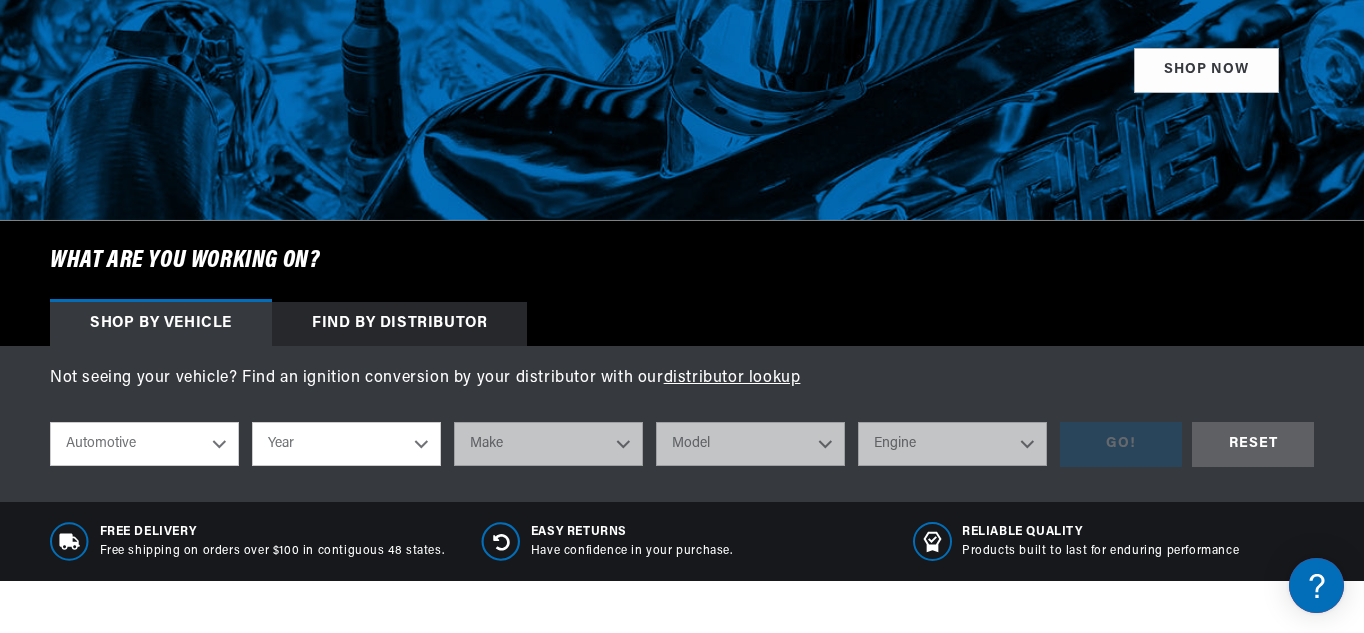 select on "1969" 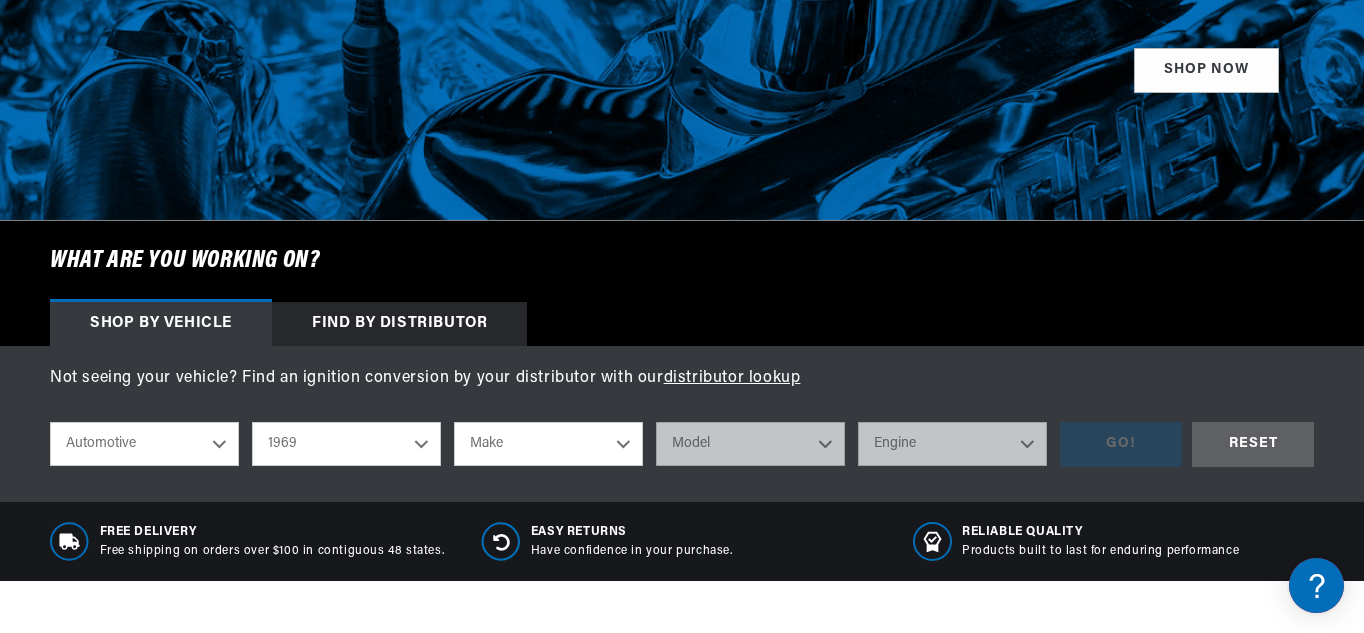 click on "Make
Alfa Romeo
American Motors
Aston Martin
Austin
Austin Healey
Avanti
BMW
Buick
Cadillac
Checker
Chevrolet
Chrysler
Citroen
Dodge
Ferrari
Fiat
Ford
Ford (Europe)
GMC
Honda
IHC Truck
International
Jaguar
Jeep
Lamborghini
Lancia
Lincoln
Lotus
Maserati
Mercedes-Benz
Mercury
MG
Morris" at bounding box center [548, 444] 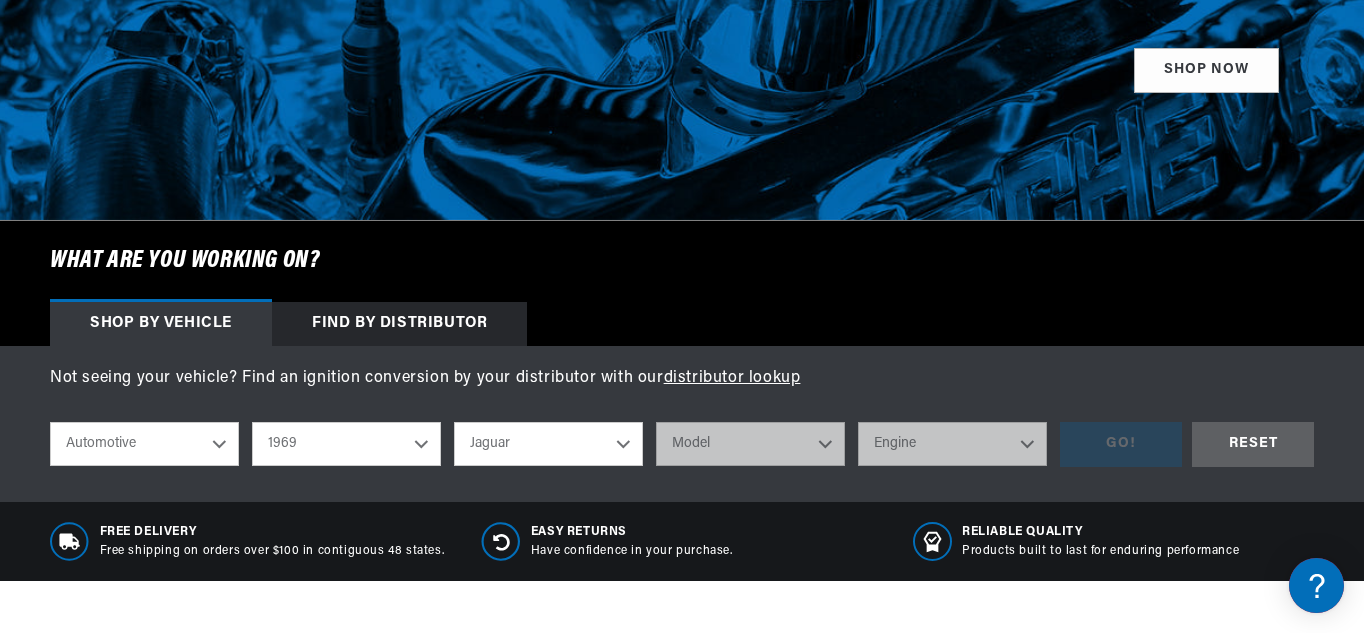 click on "Make
Alfa Romeo
American Motors
Aston Martin
Austin
Austin Healey
Avanti
BMW
Buick
Cadillac
Checker
Chevrolet
Chrysler
Citroen
Dodge
Ferrari
Fiat
Ford
Ford (Europe)
GMC
Honda
IHC Truck
International
Jaguar
Jeep
Lamborghini
Lancia
Lincoln
Lotus
Maserati
Mercedes-Benz
Mercury
MG
Morris" at bounding box center [548, 444] 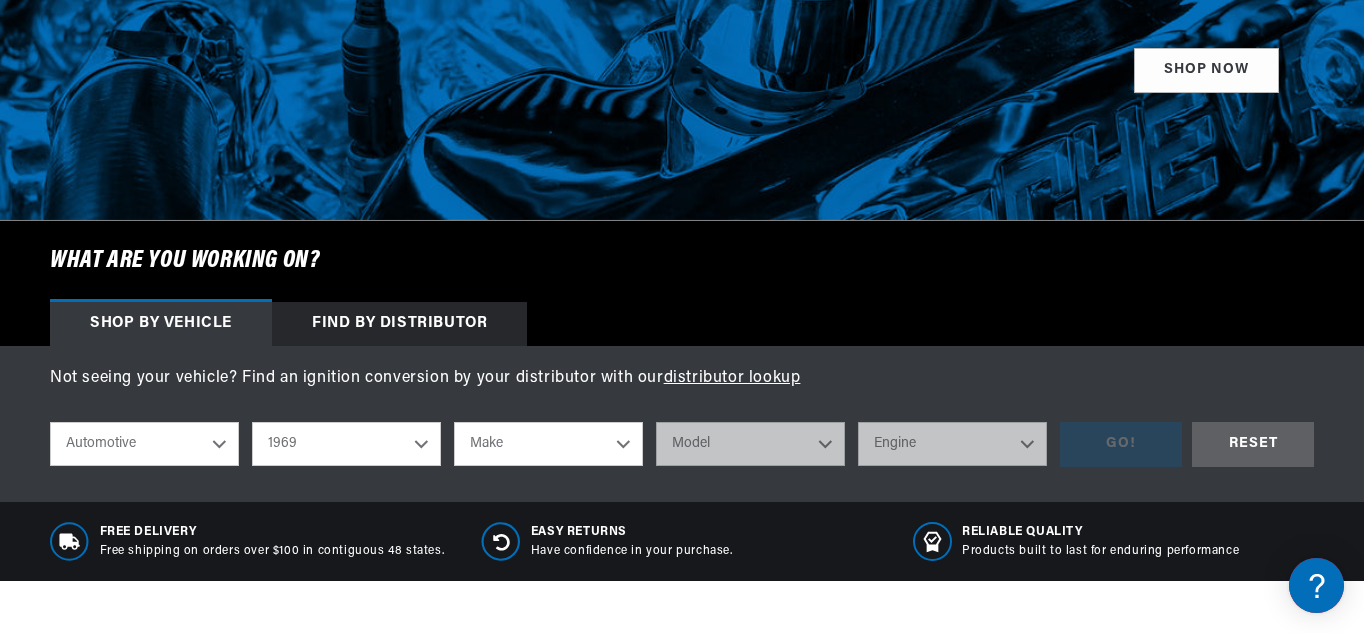 select on "Jaguar" 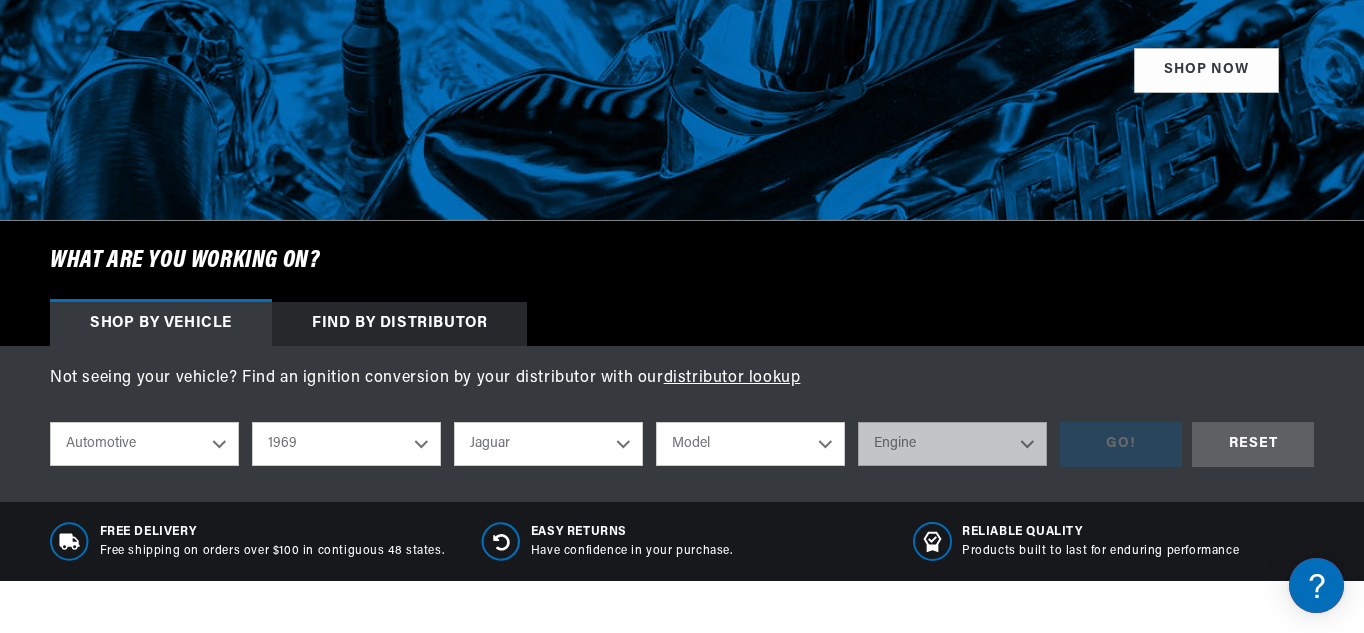 click on "Model
XJ
XKE" at bounding box center (750, 444) 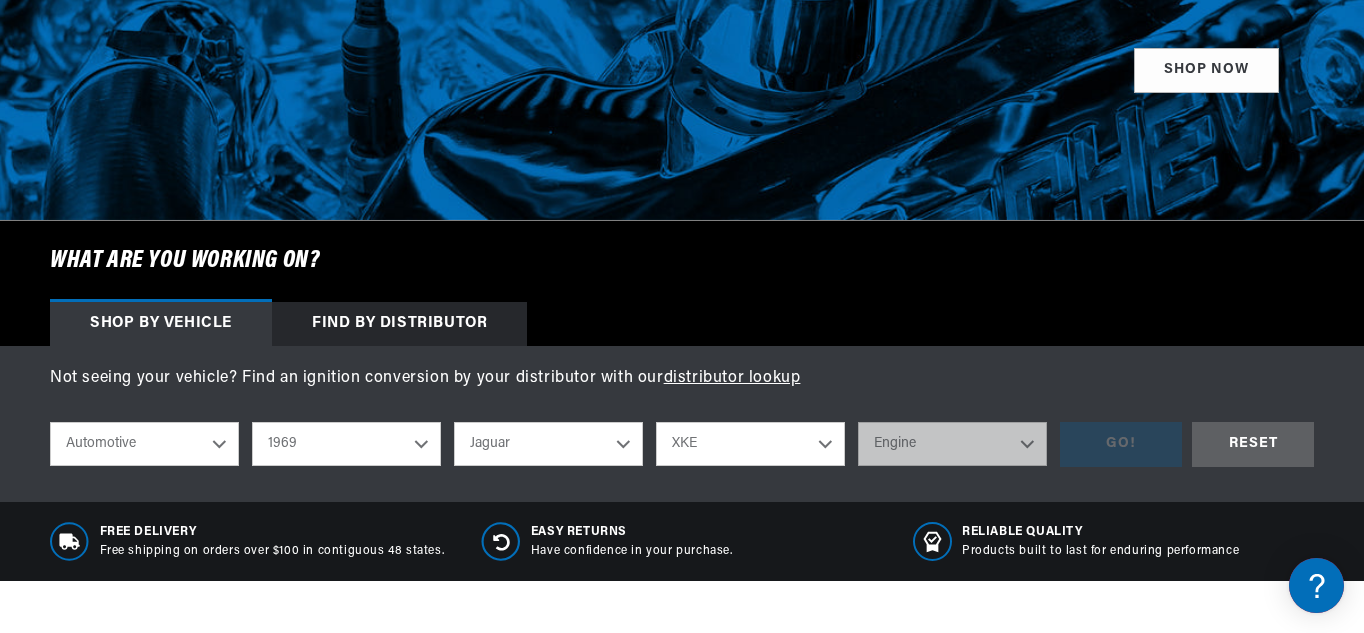 click on "Model
XJ
XKE" at bounding box center (750, 444) 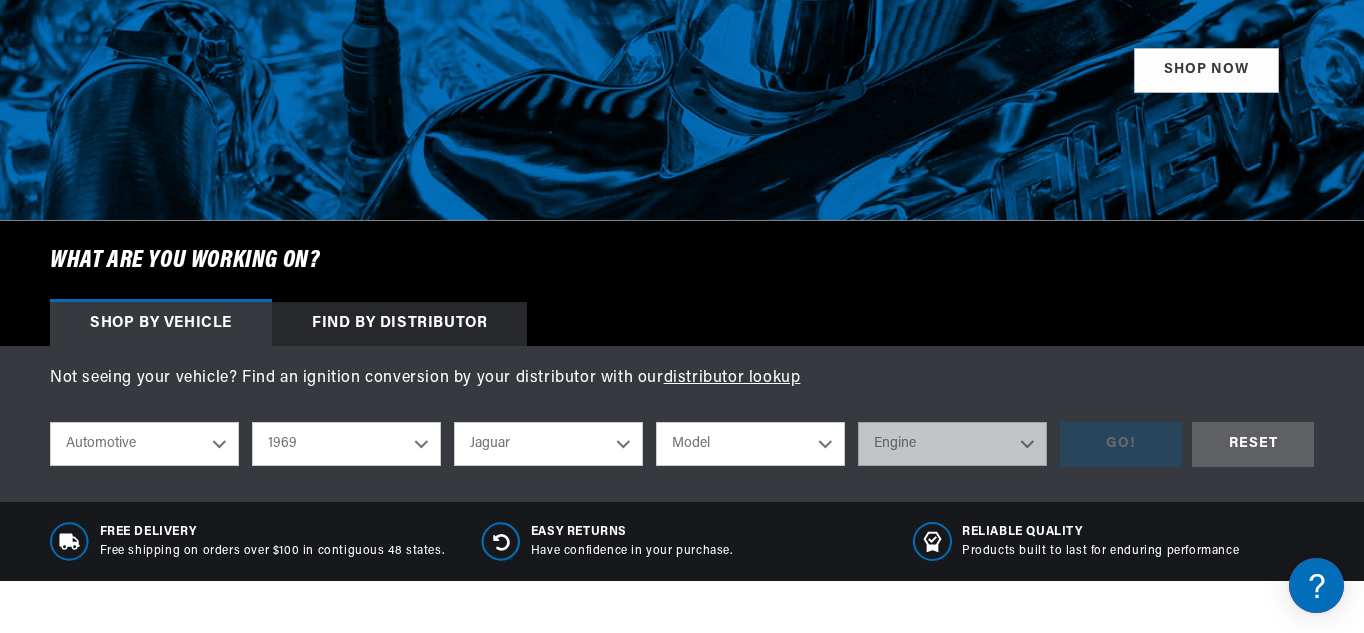 select on "XKE" 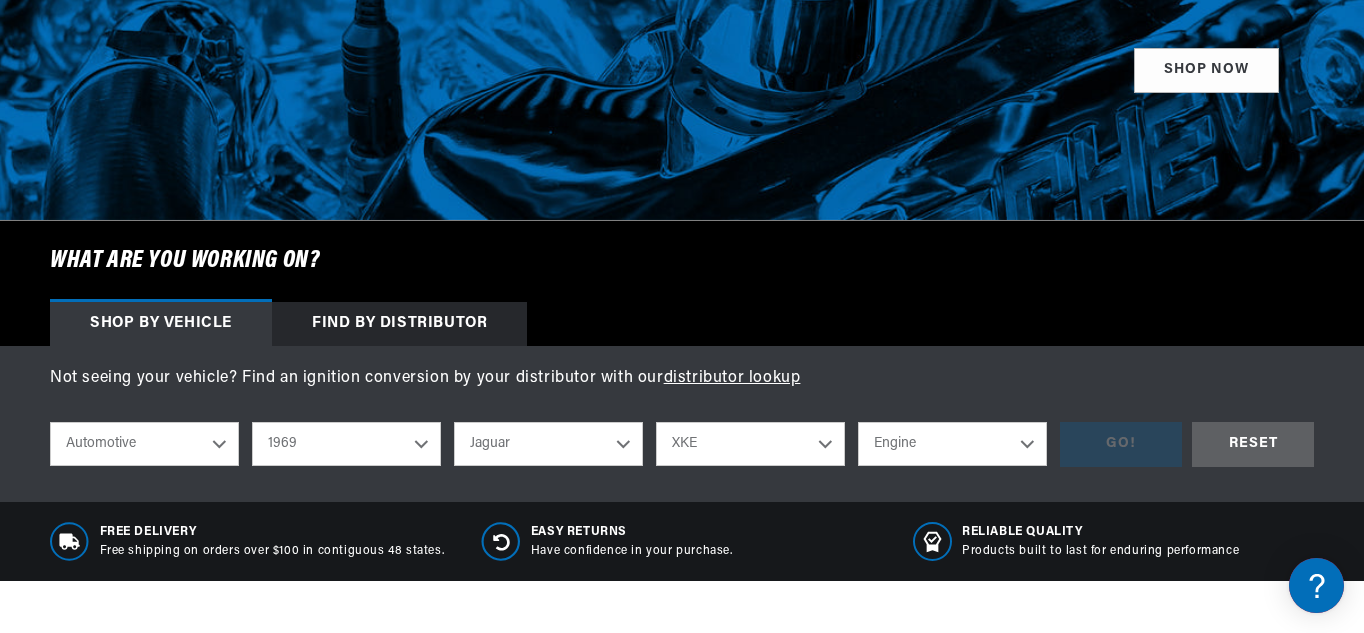 click on "Engine
3.8L
4.2L" at bounding box center (952, 444) 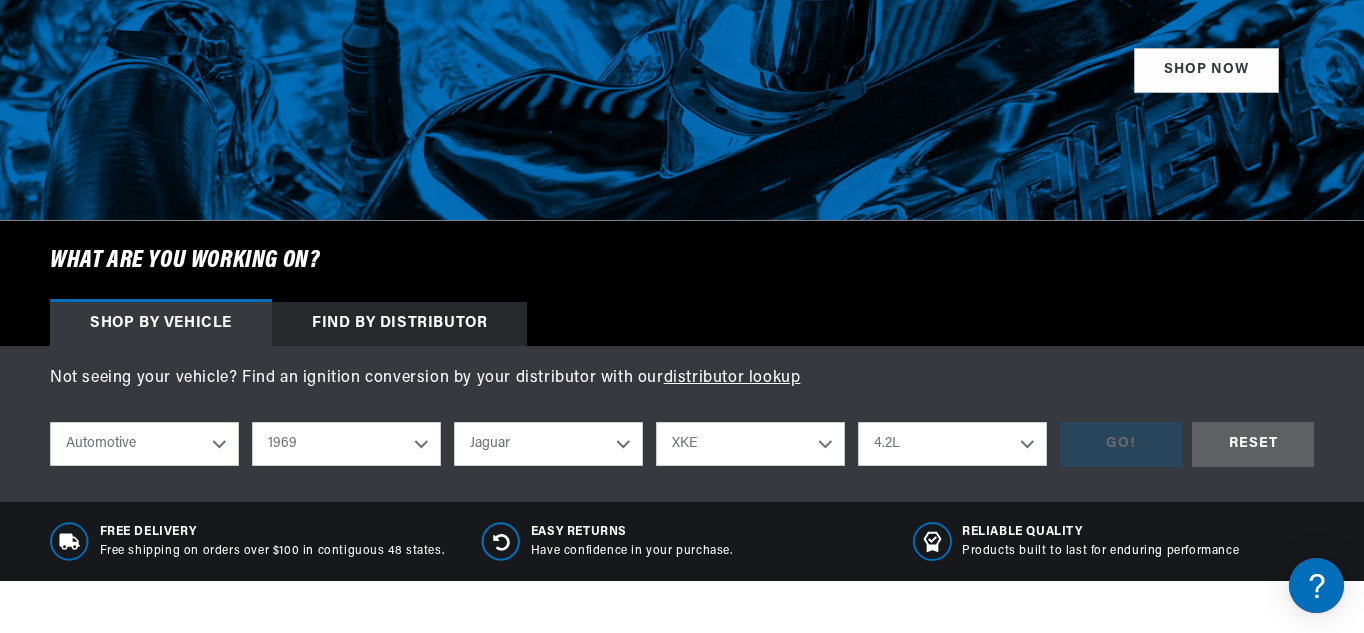 click on "Engine
3.8L
4.2L" at bounding box center (952, 444) 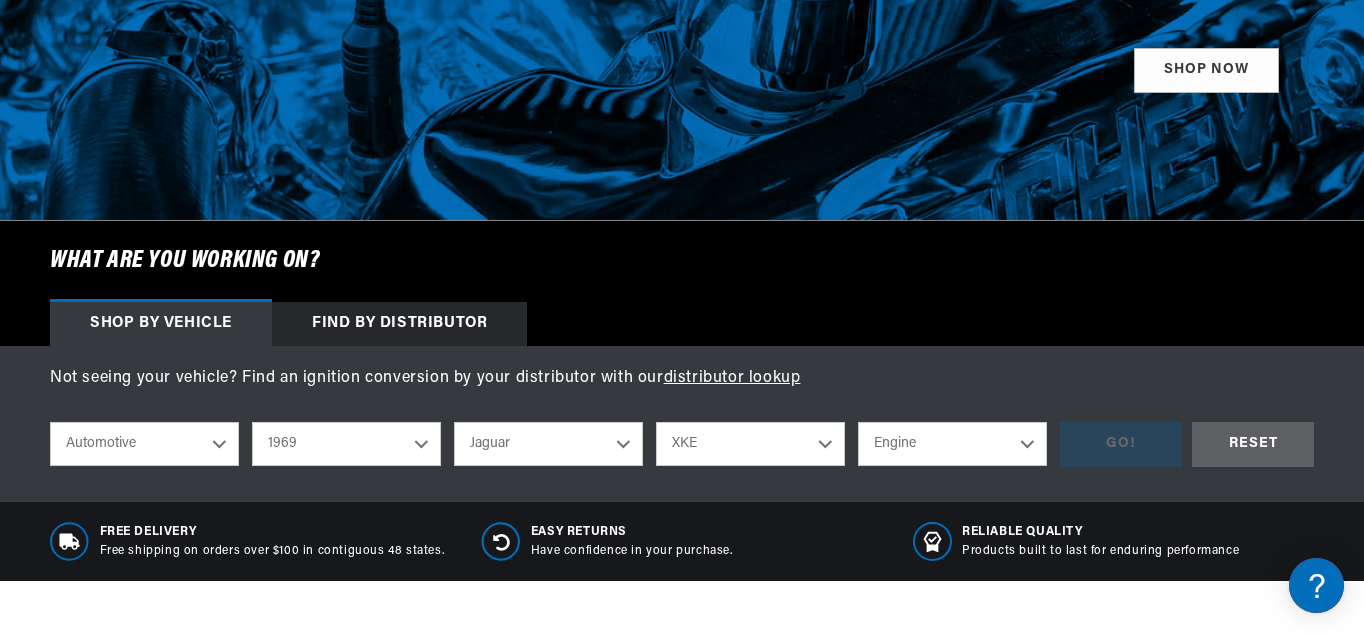 select on "4.2L" 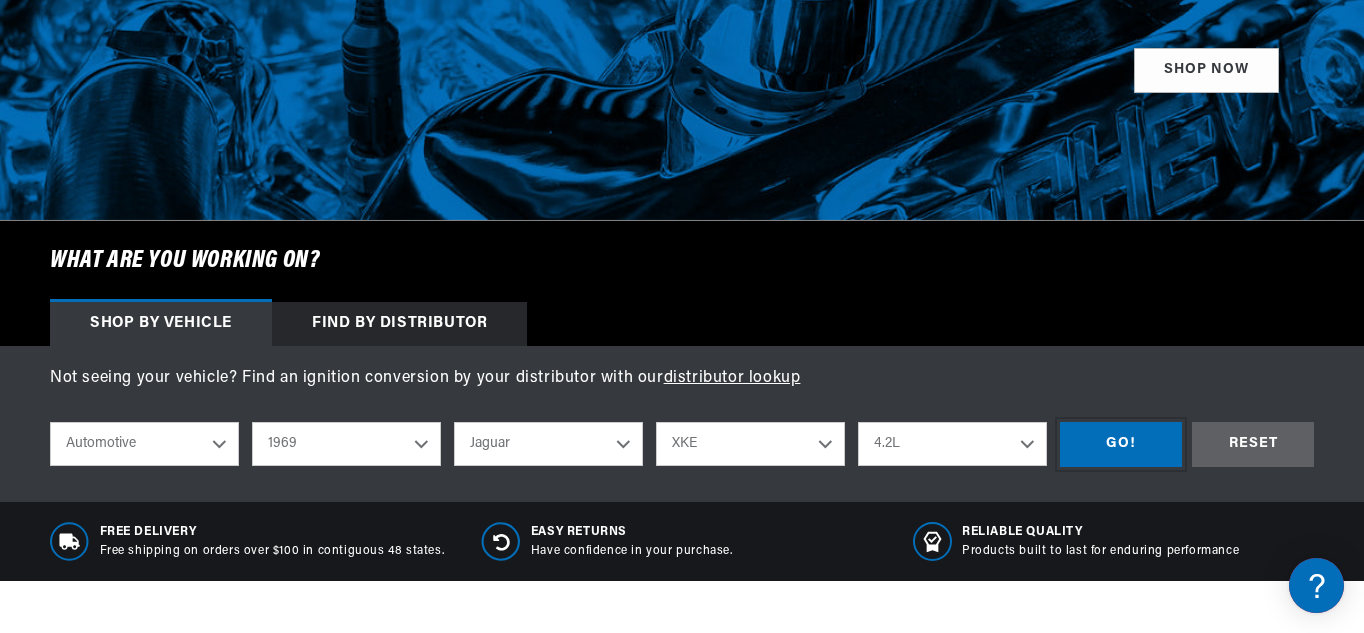 click on "GO!" at bounding box center (1121, 444) 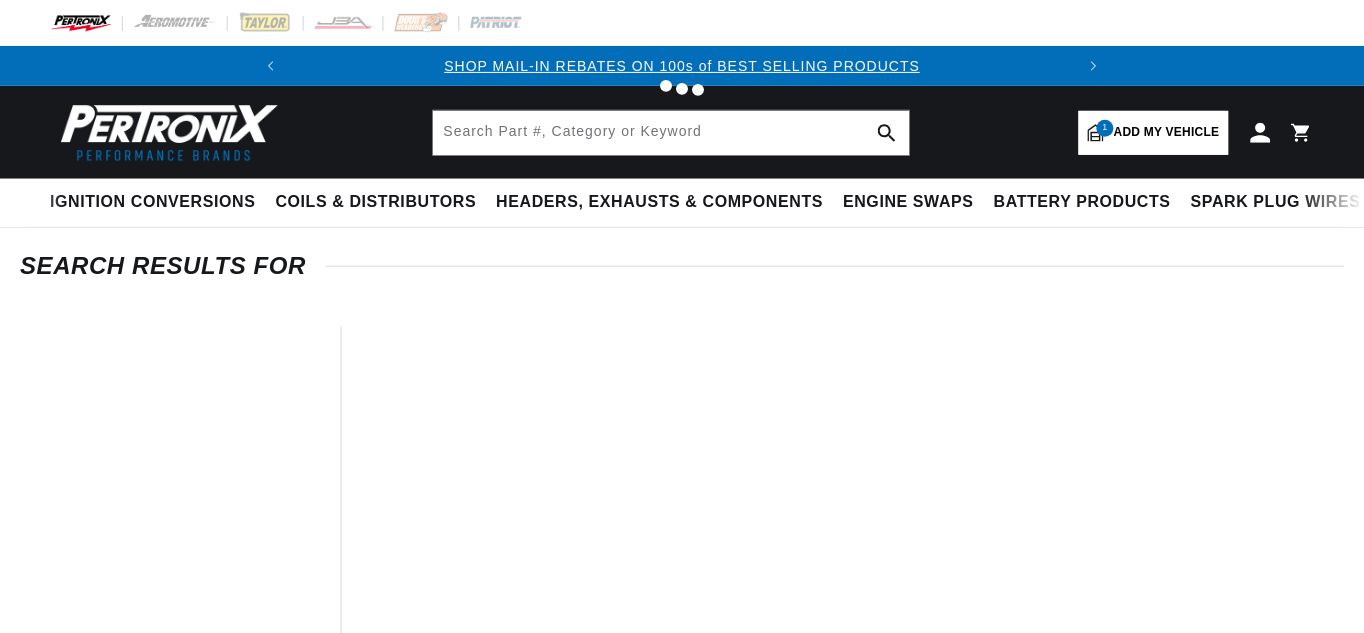 scroll, scrollTop: 0, scrollLeft: 0, axis: both 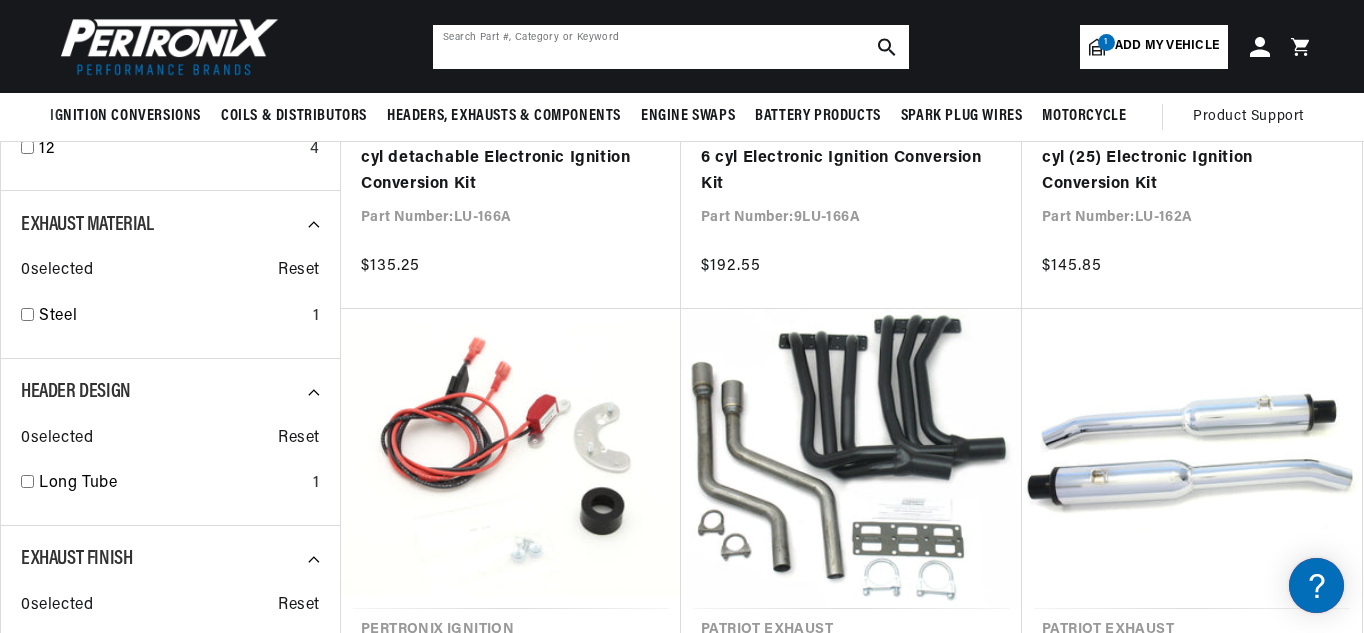 click at bounding box center [671, 47] 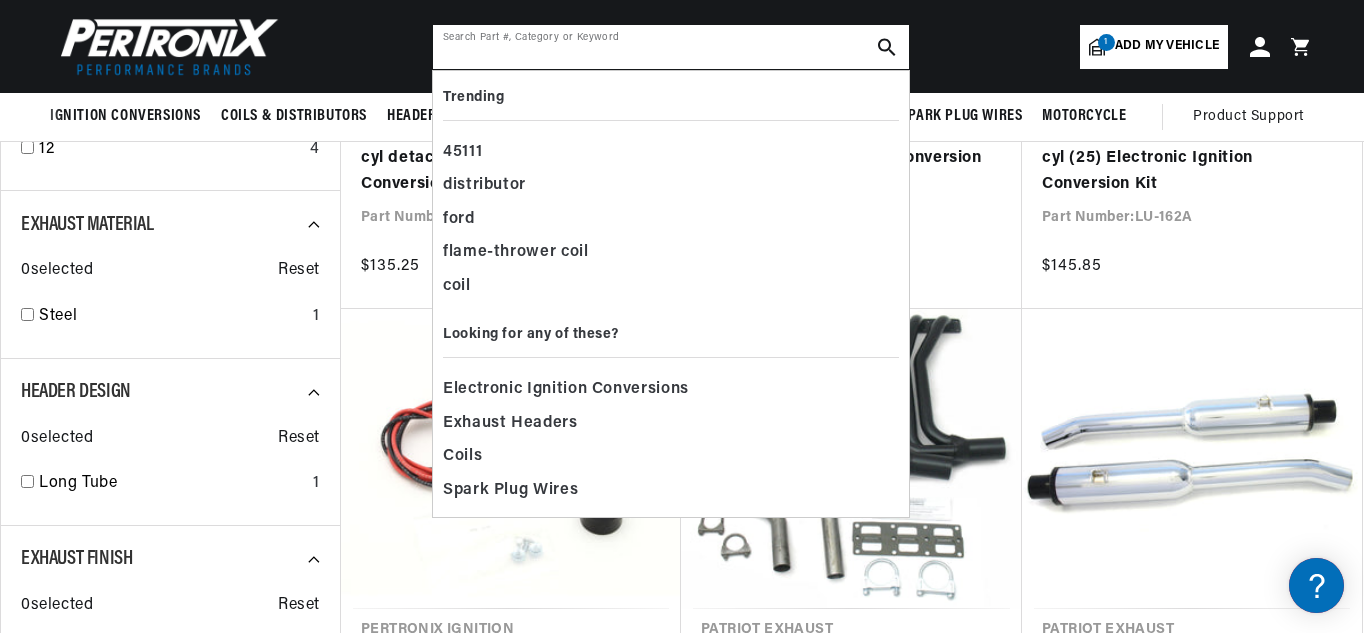 scroll, scrollTop: 0, scrollLeft: 0, axis: both 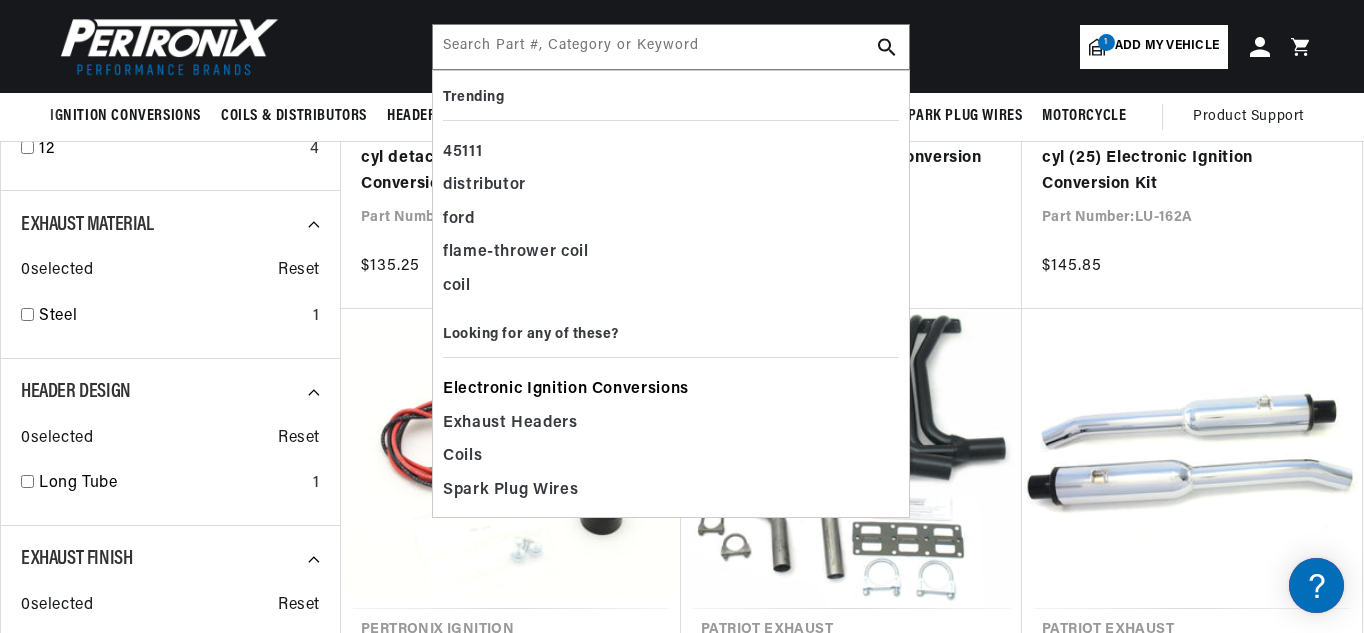 click on "Electronic Ignition Conversions" at bounding box center (566, 390) 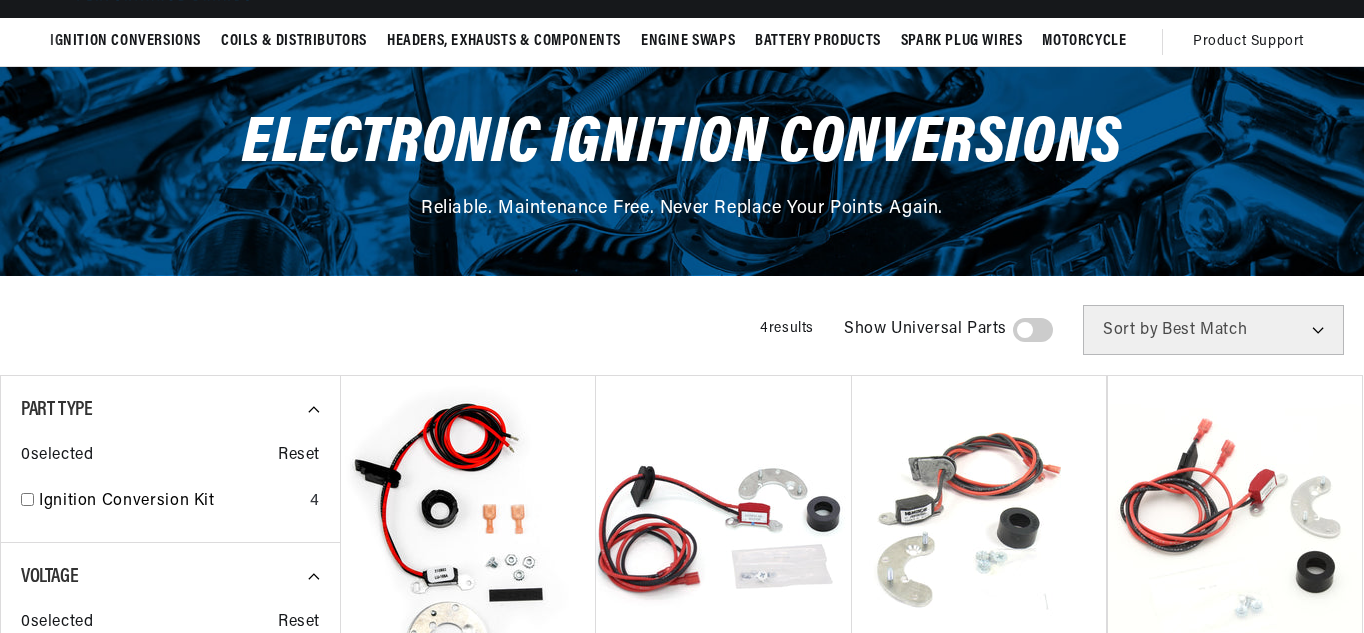 scroll, scrollTop: 174, scrollLeft: 0, axis: vertical 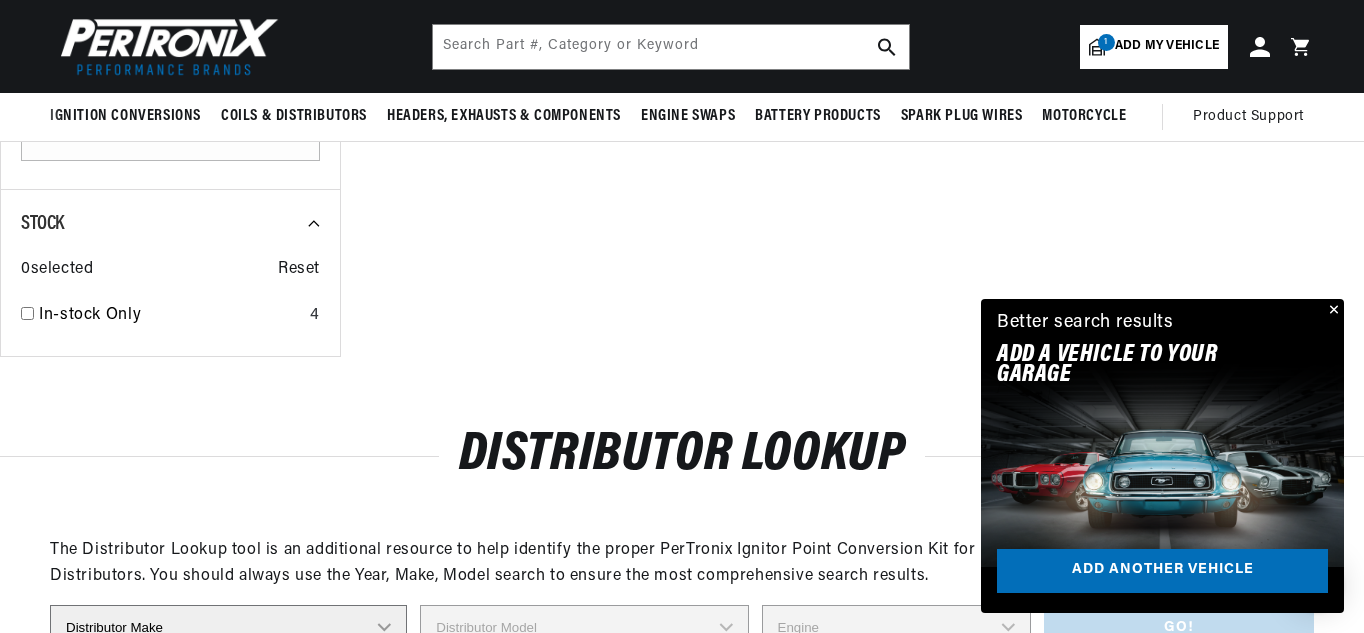 click at bounding box center [1332, 311] 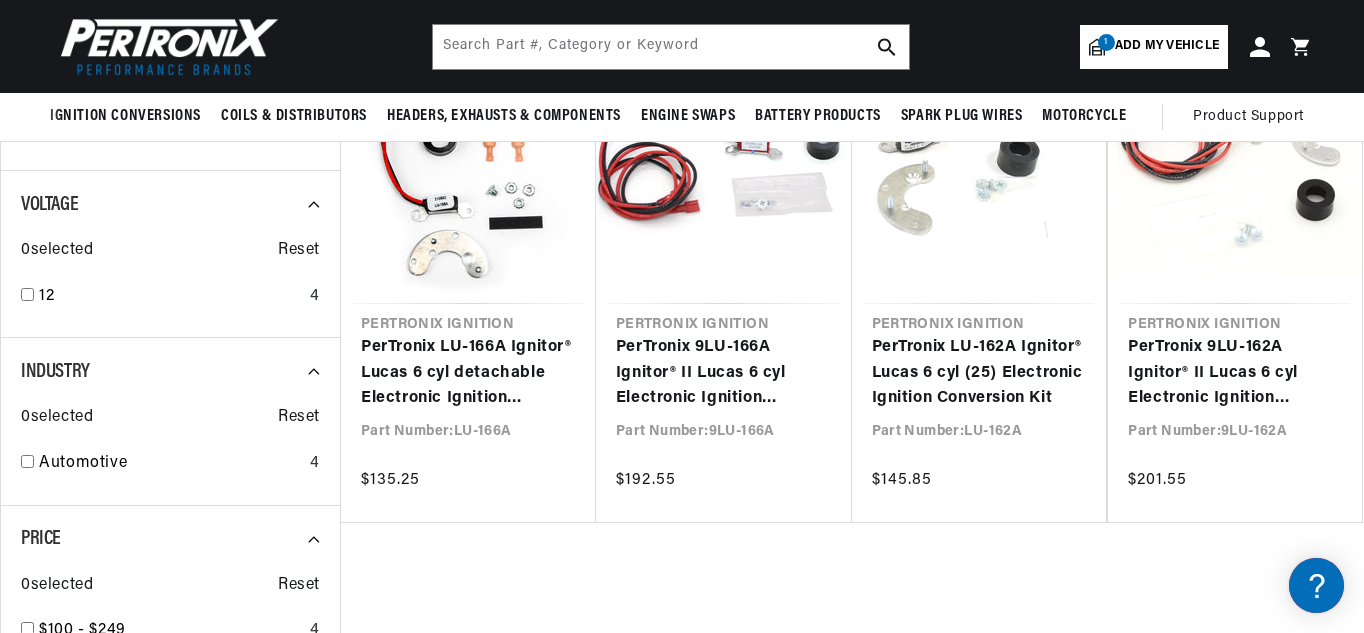 scroll, scrollTop: 532, scrollLeft: 0, axis: vertical 